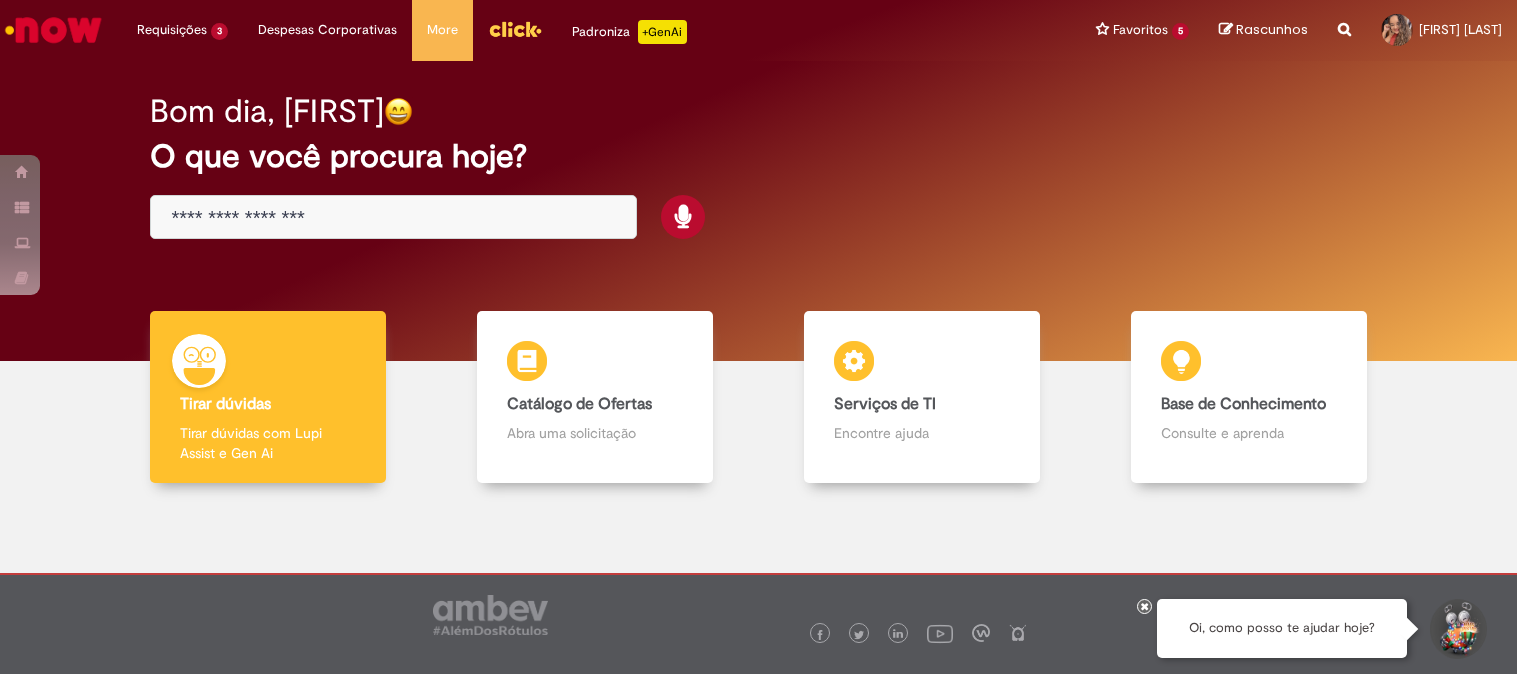 scroll, scrollTop: 0, scrollLeft: 0, axis: both 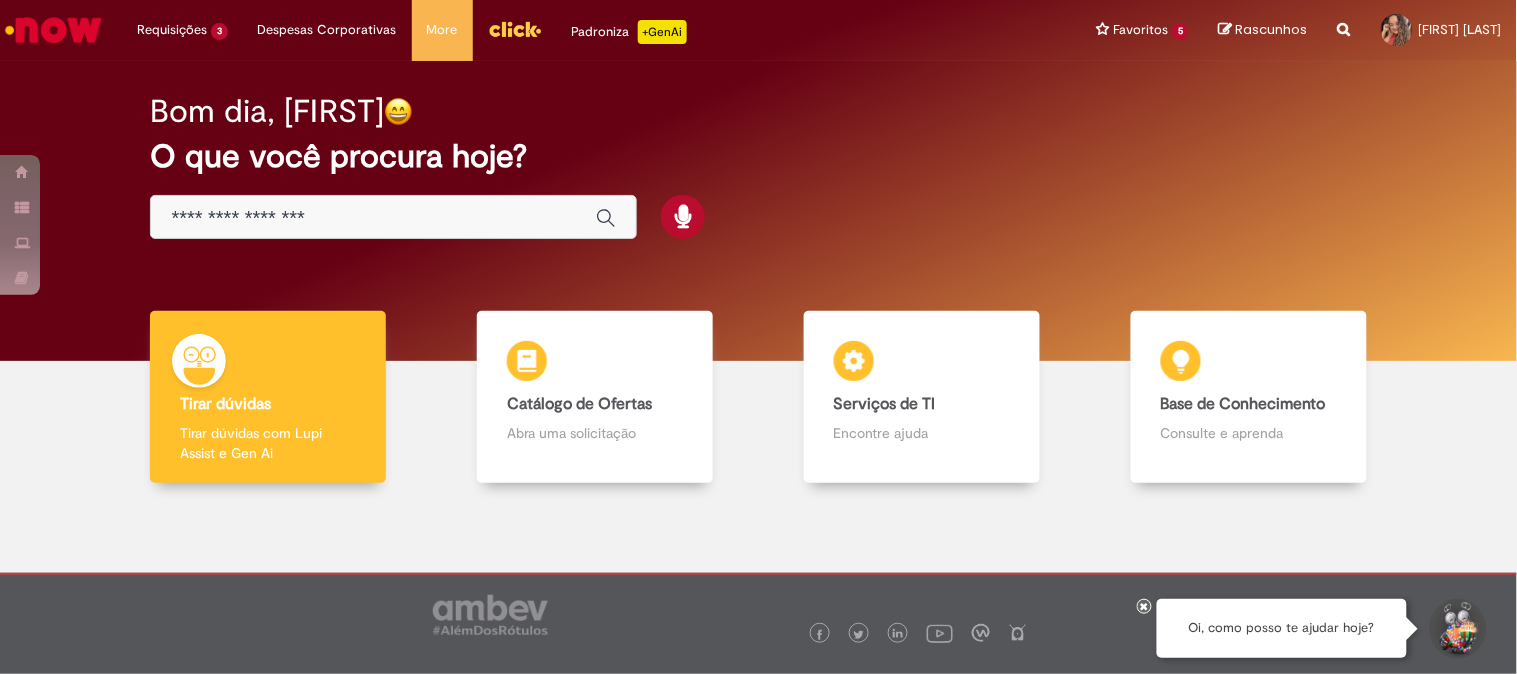 click at bounding box center [393, 217] 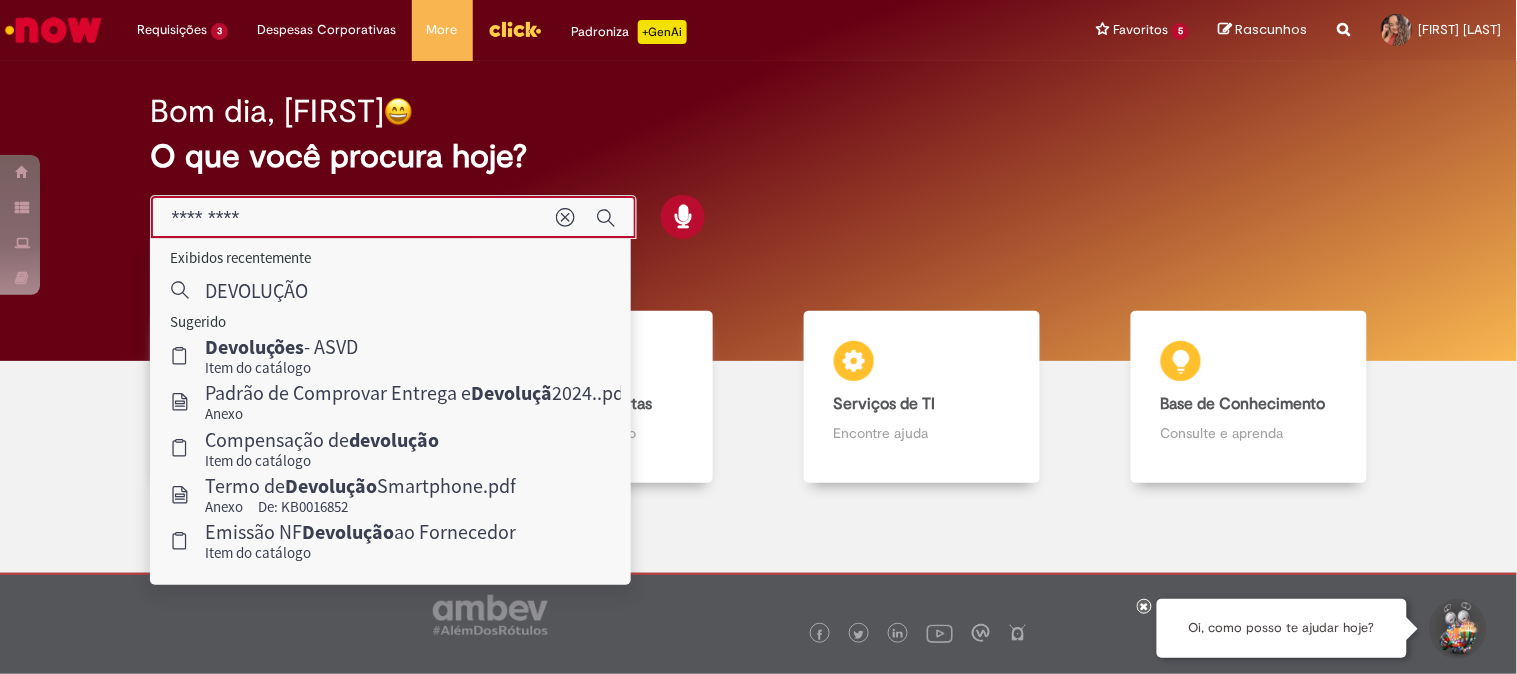 type on "*********" 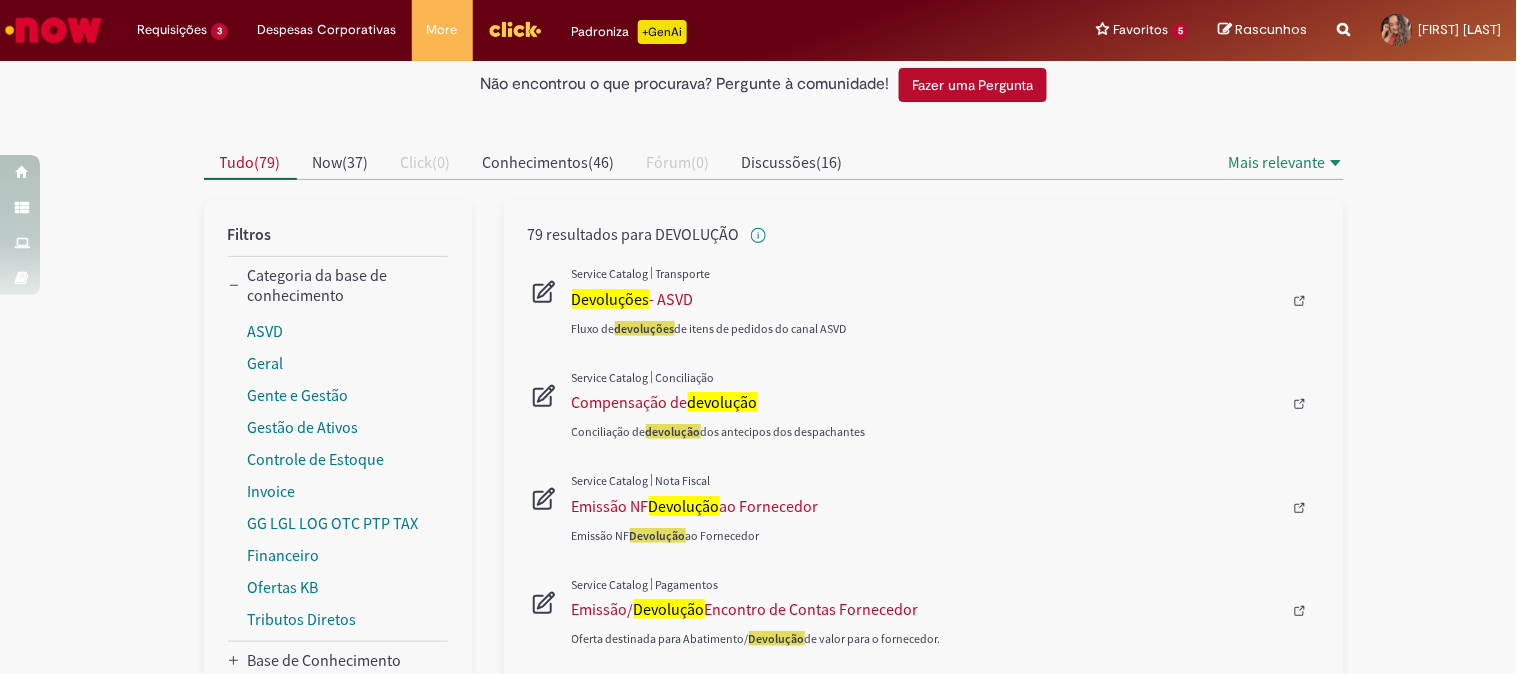 scroll, scrollTop: 222, scrollLeft: 0, axis: vertical 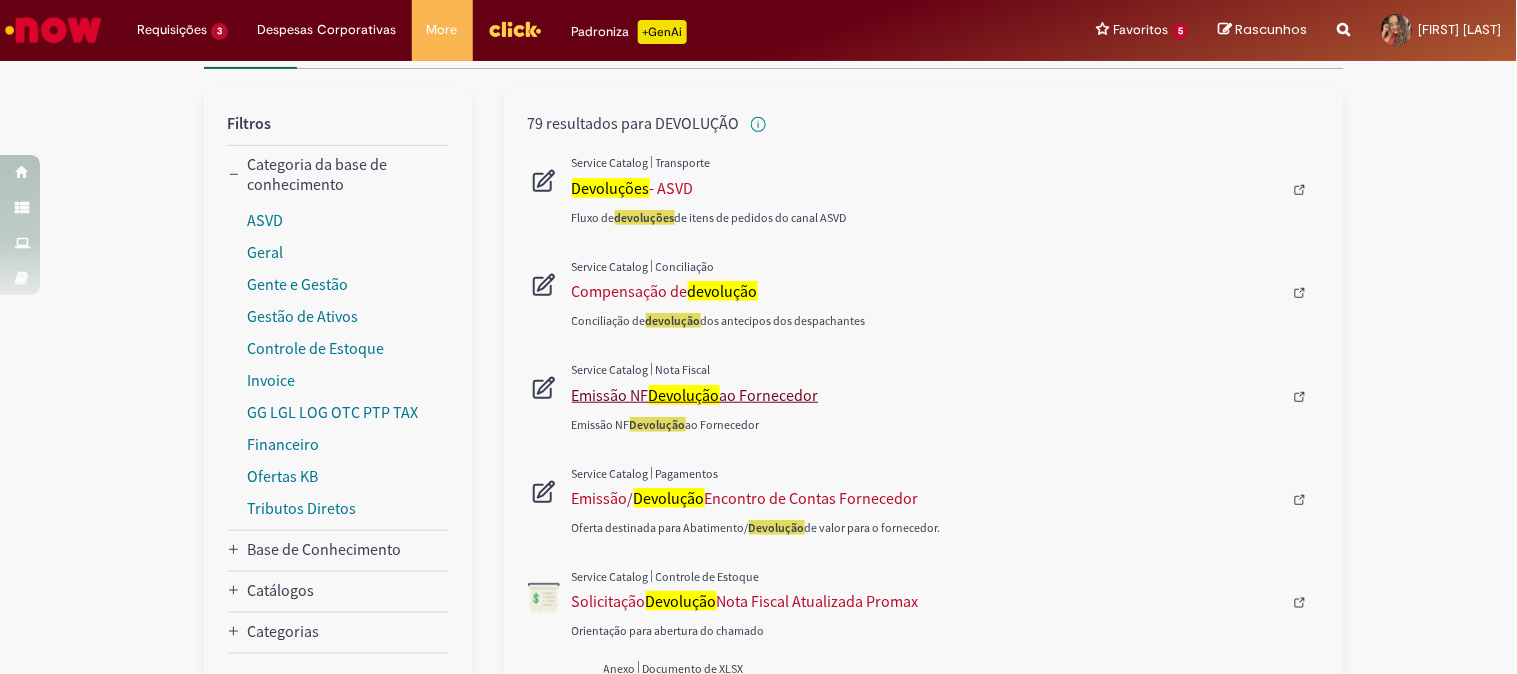 click on "Emissão NF  Devolução  ao Fornecedor" at bounding box center (927, 395) 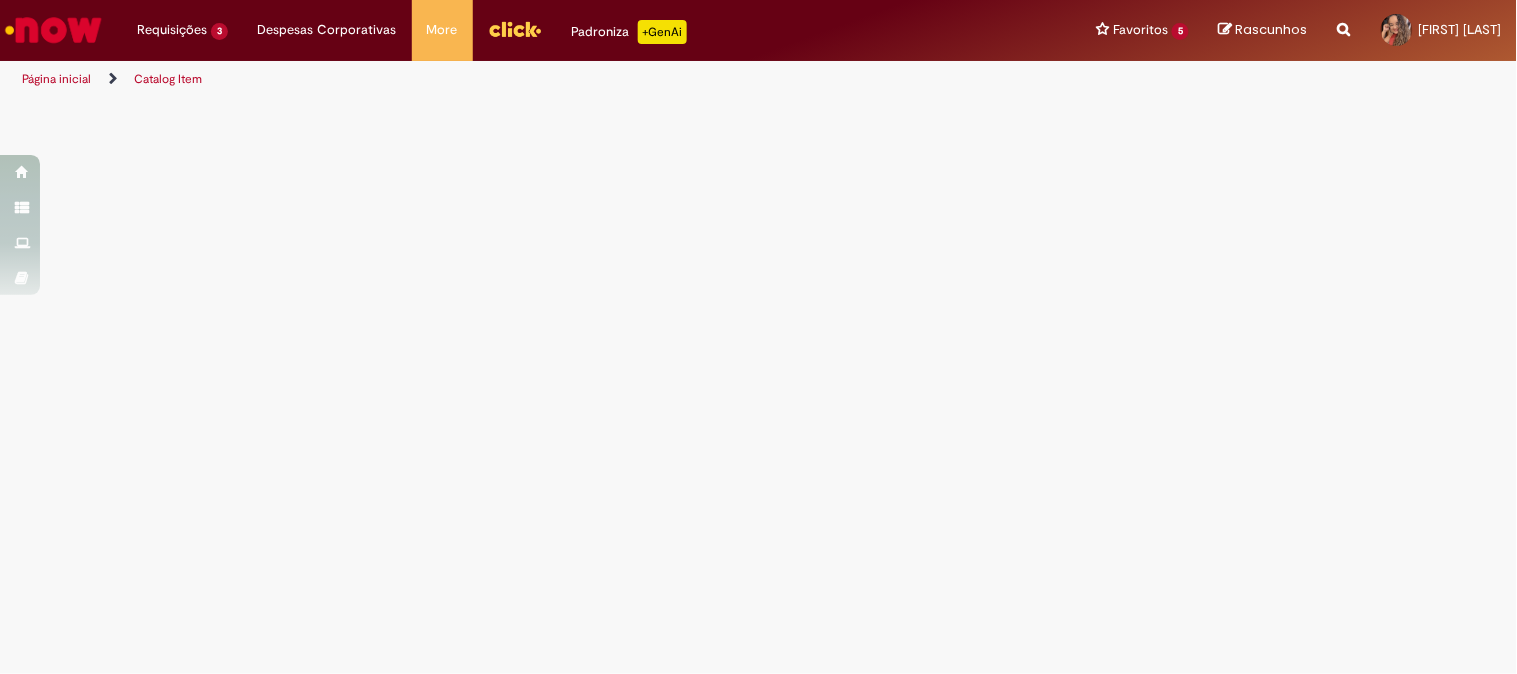 scroll, scrollTop: 0, scrollLeft: 0, axis: both 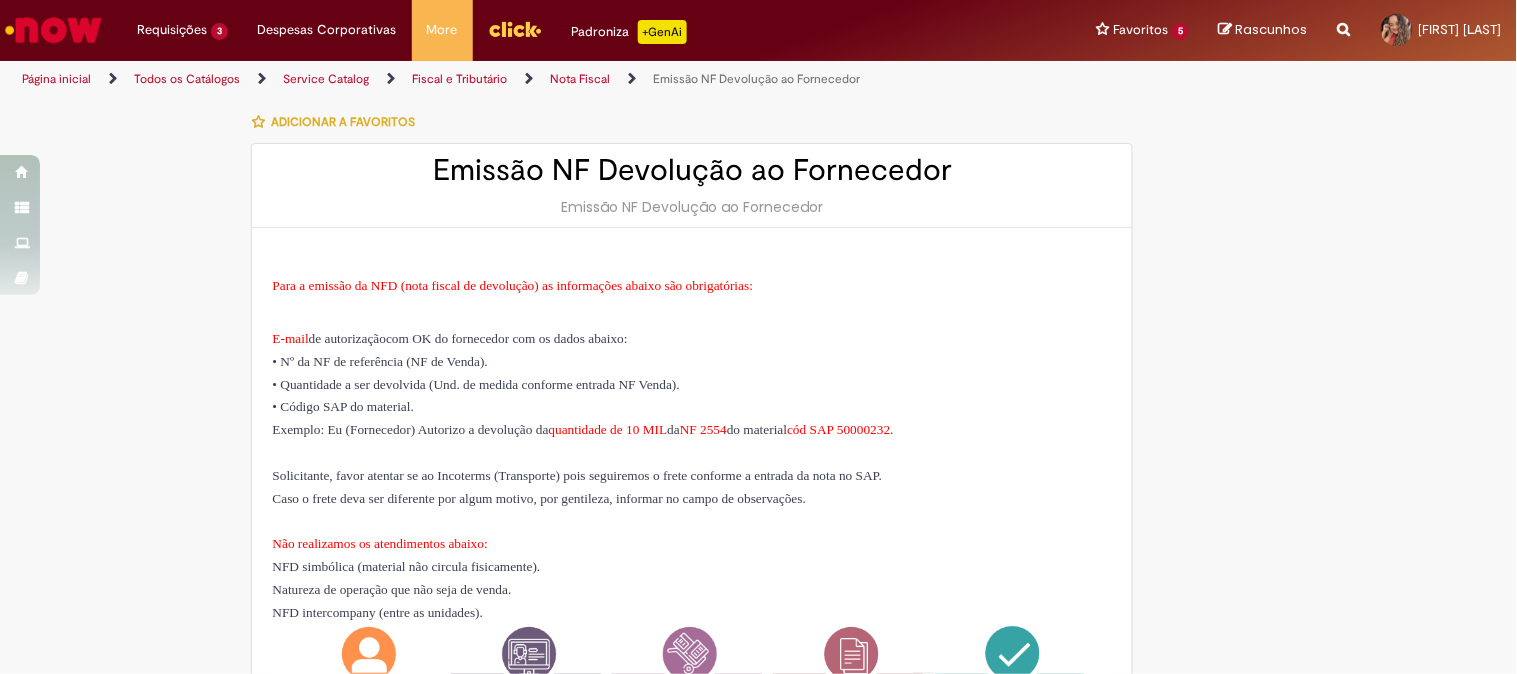 type on "********" 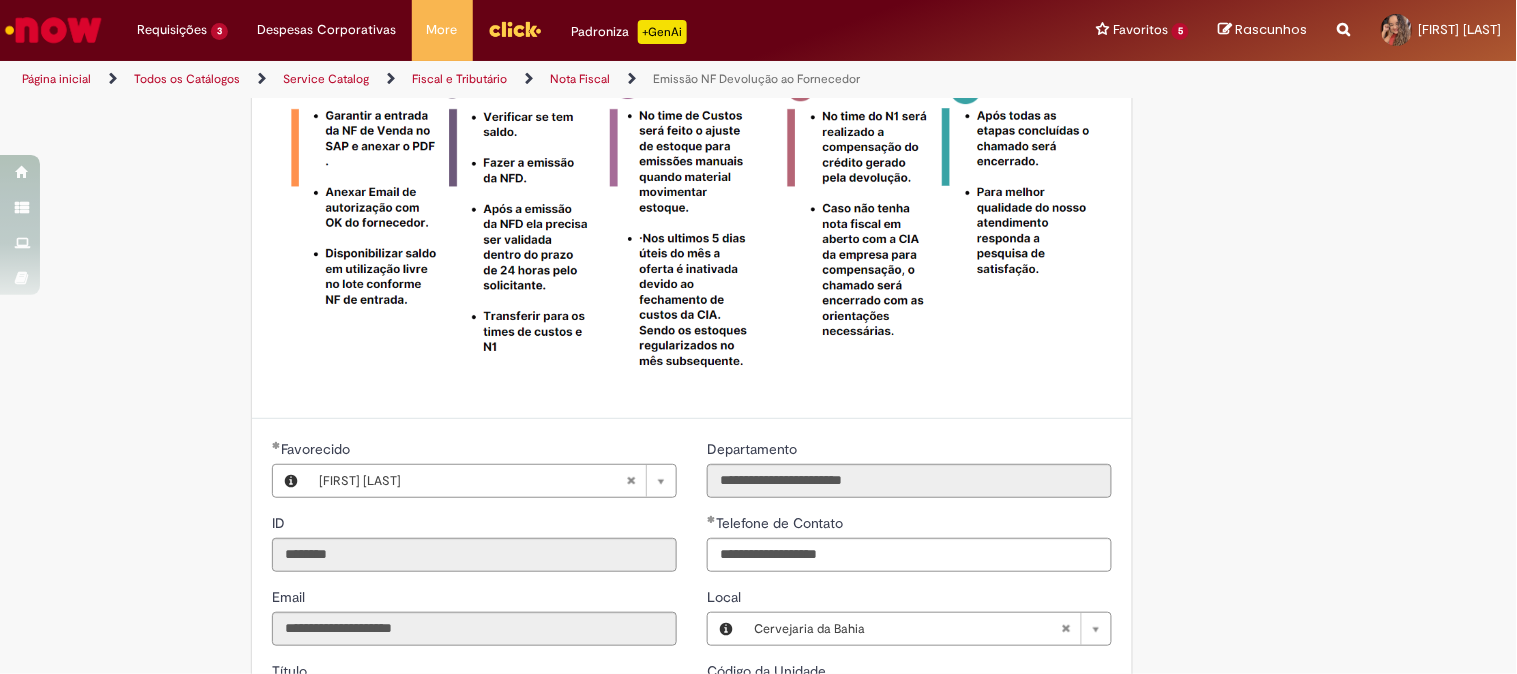 scroll, scrollTop: 888, scrollLeft: 0, axis: vertical 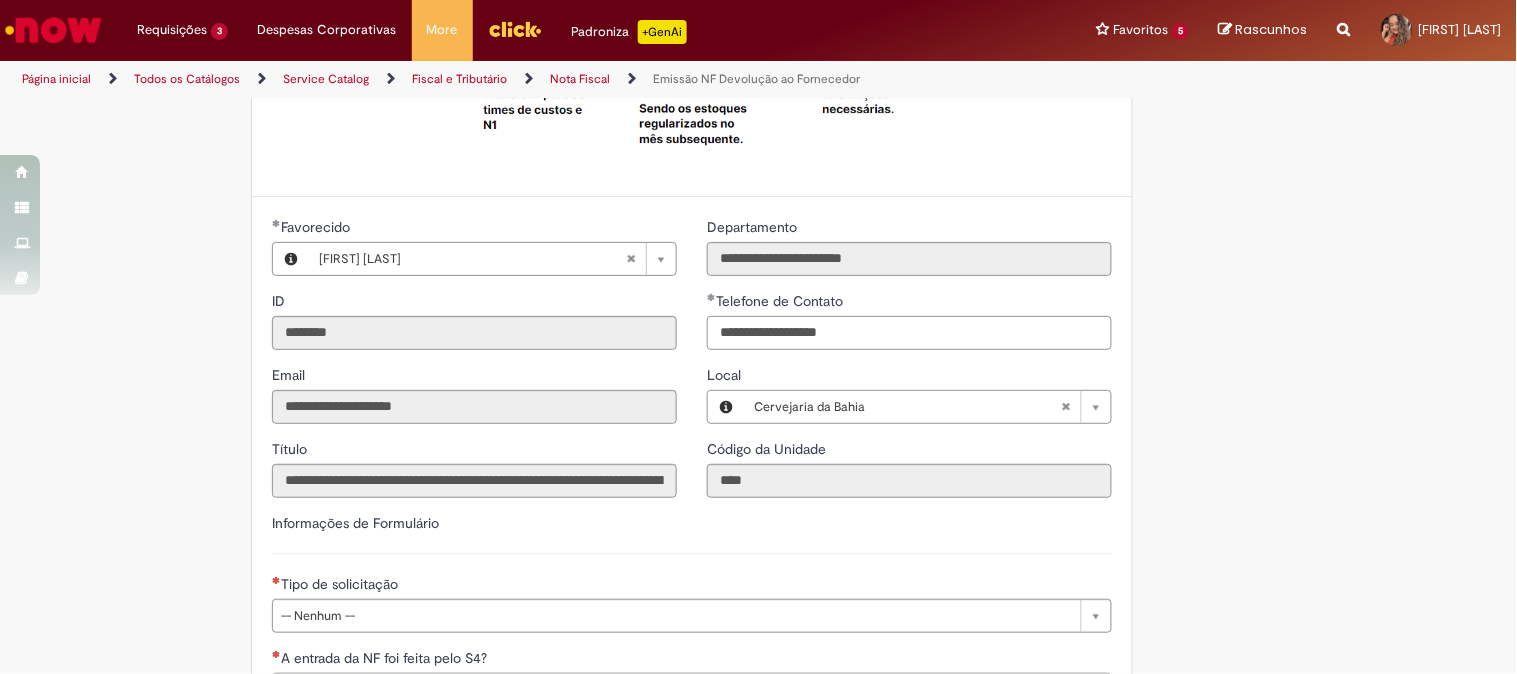 click on "**********" at bounding box center (909, 333) 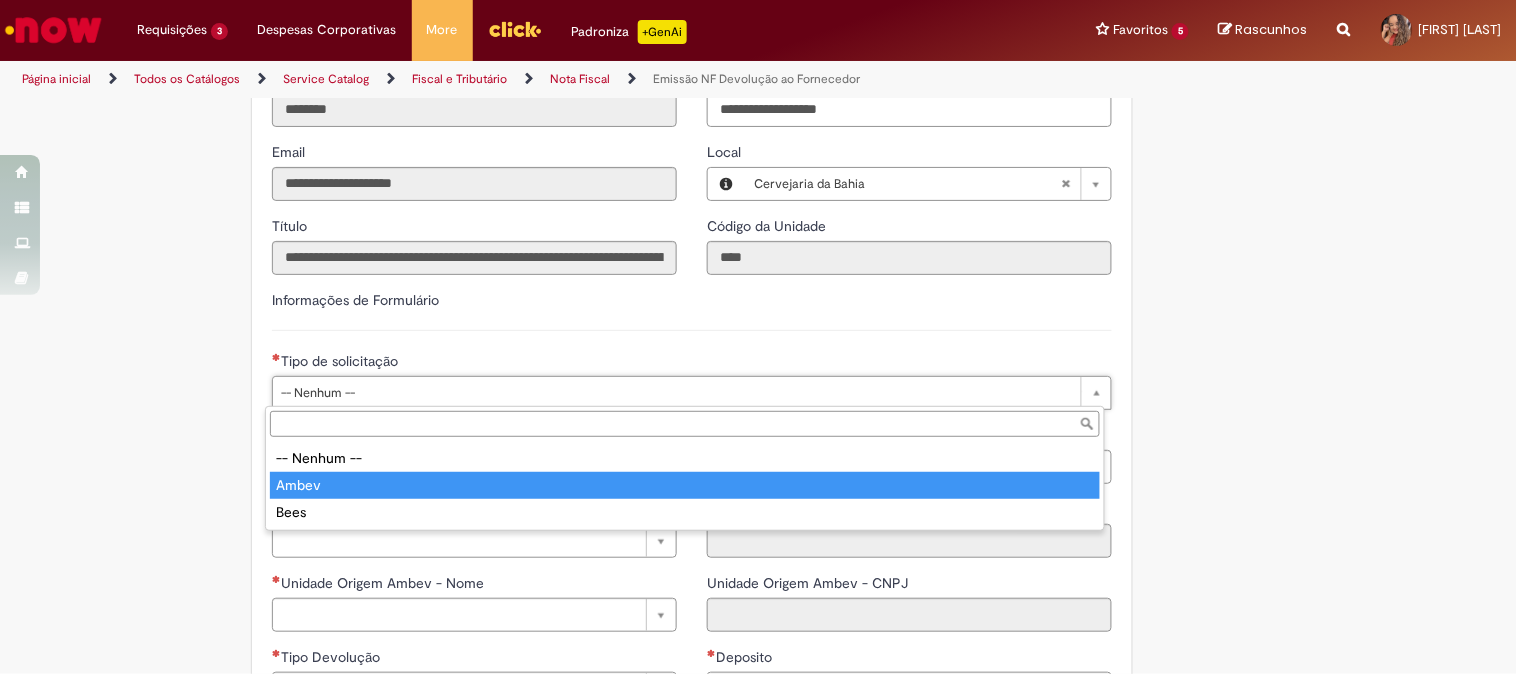 type on "*****" 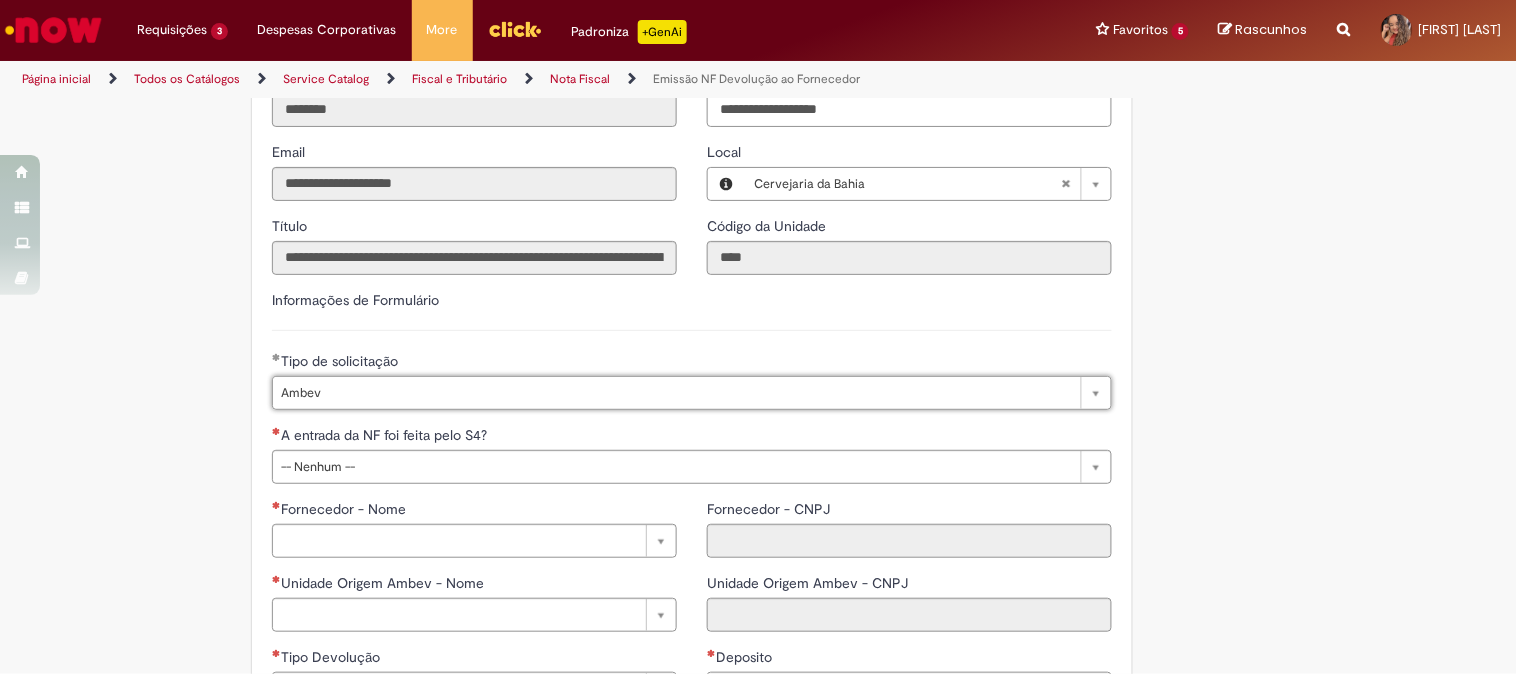 scroll, scrollTop: 1333, scrollLeft: 0, axis: vertical 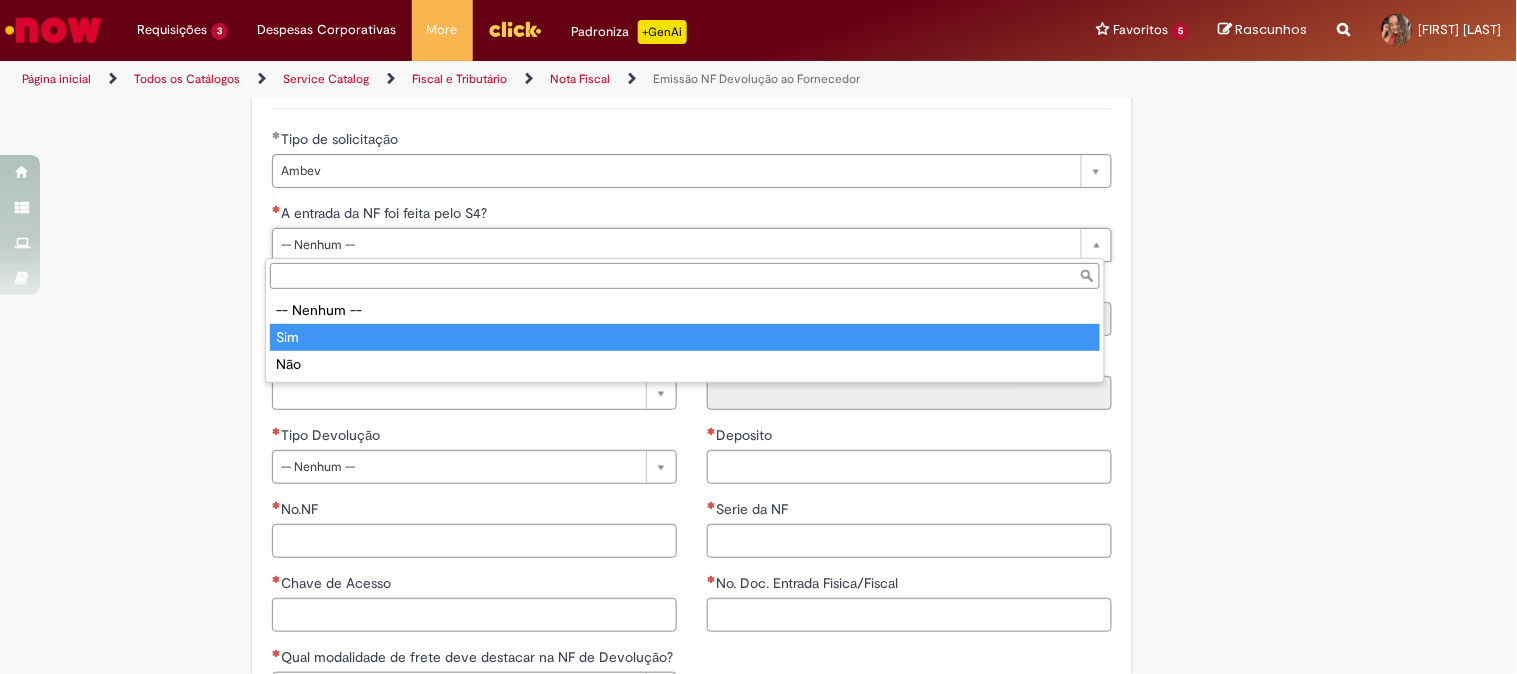 type on "***" 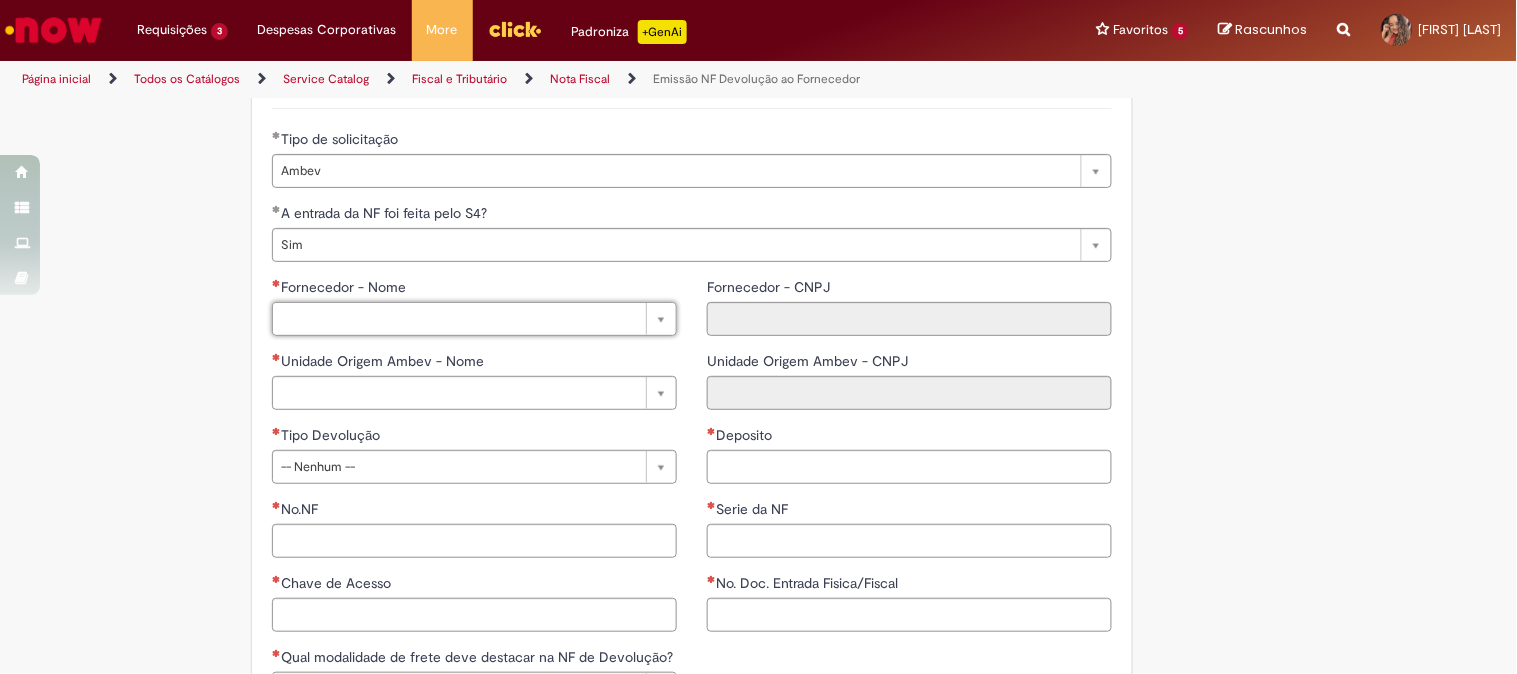 scroll, scrollTop: 1444, scrollLeft: 0, axis: vertical 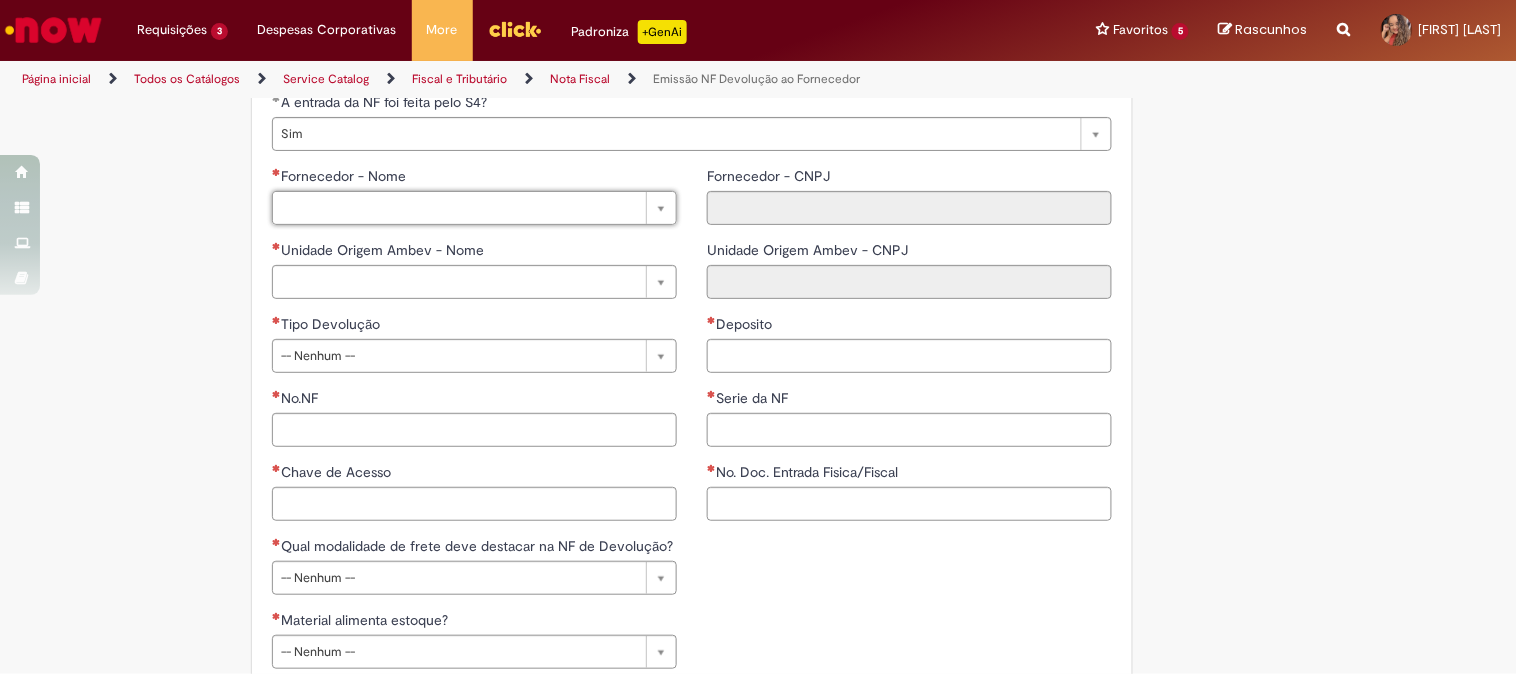click on "**********" at bounding box center [474, 388] 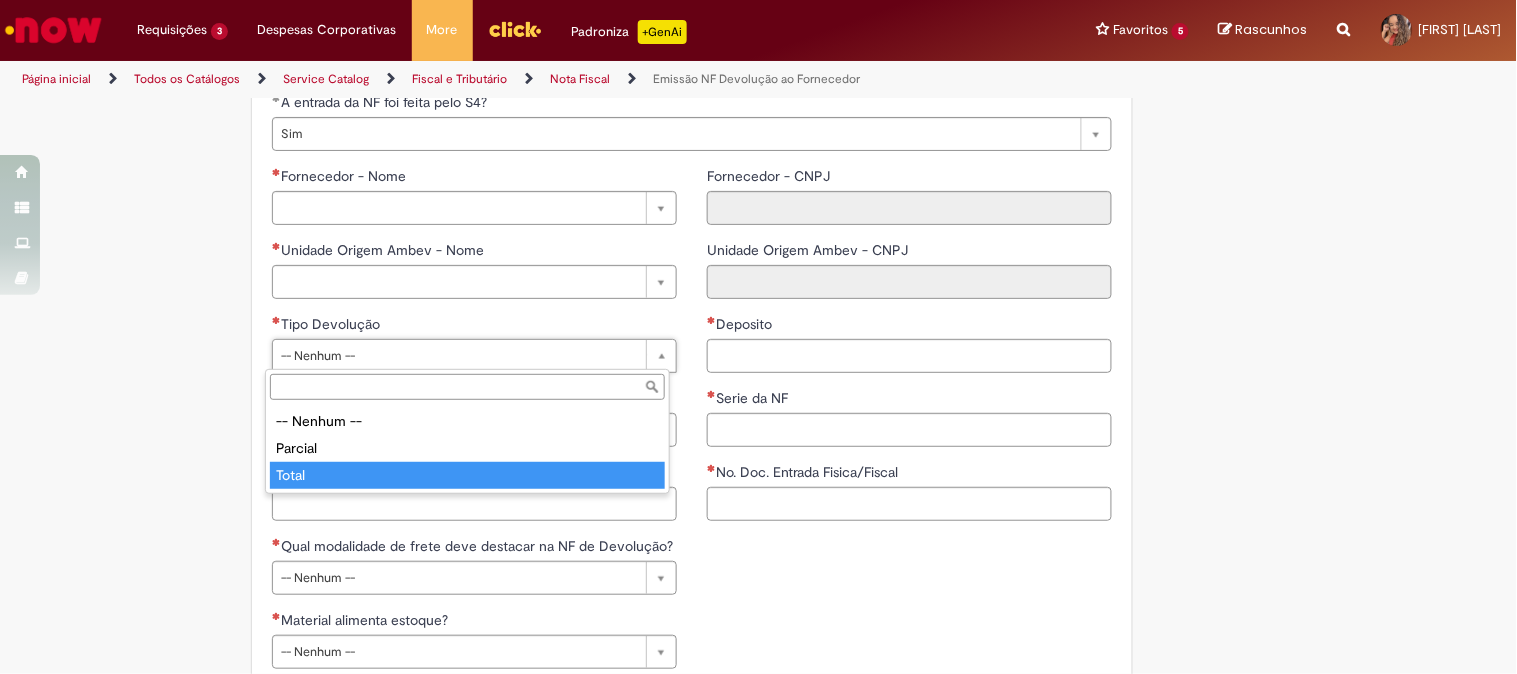 type on "*****" 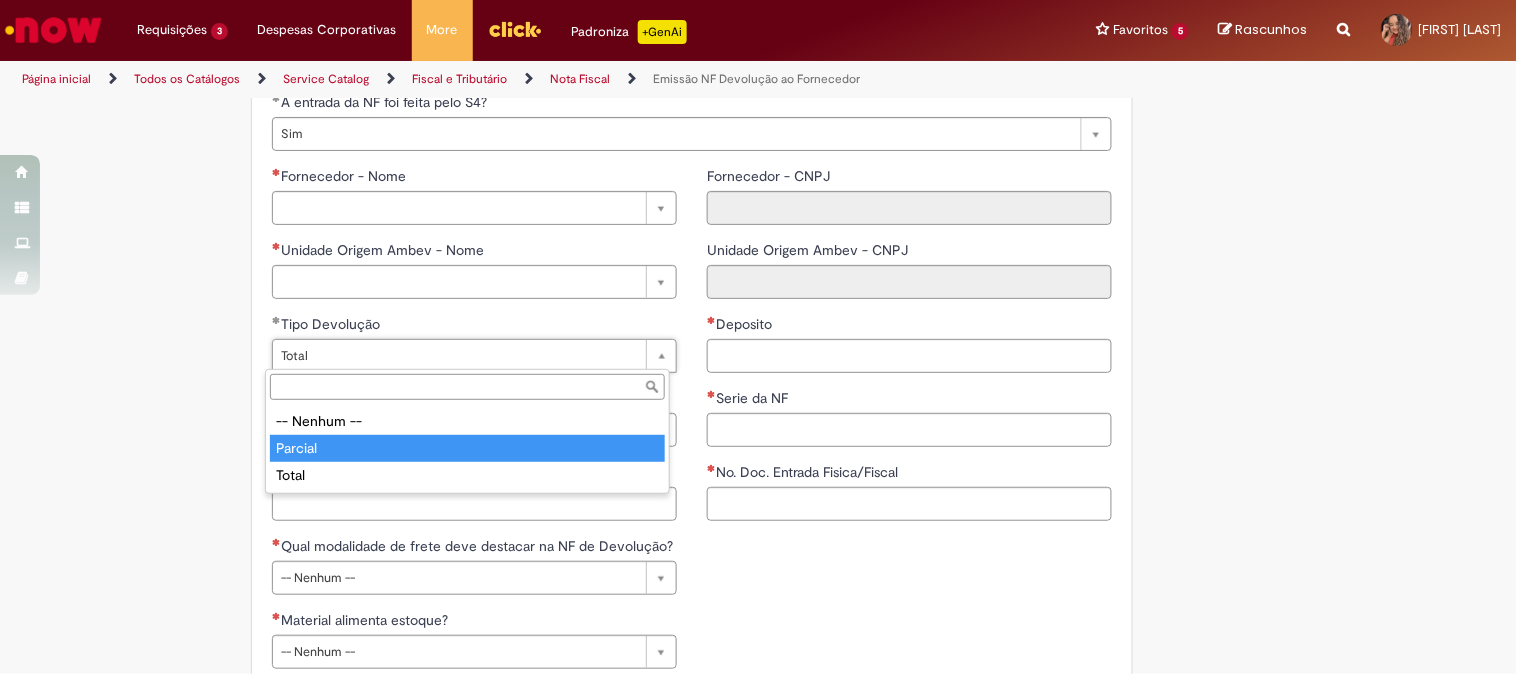 type on "*******" 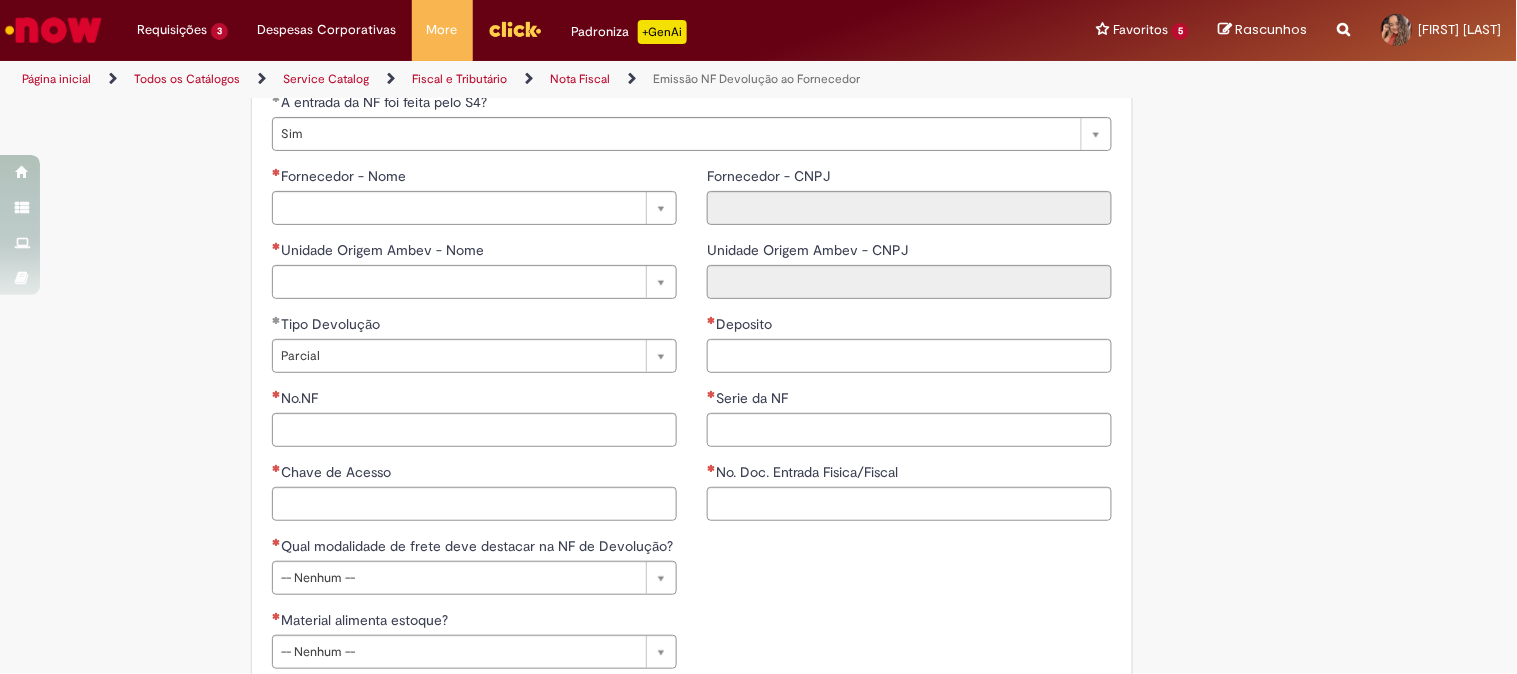 scroll, scrollTop: 0, scrollLeft: 0, axis: both 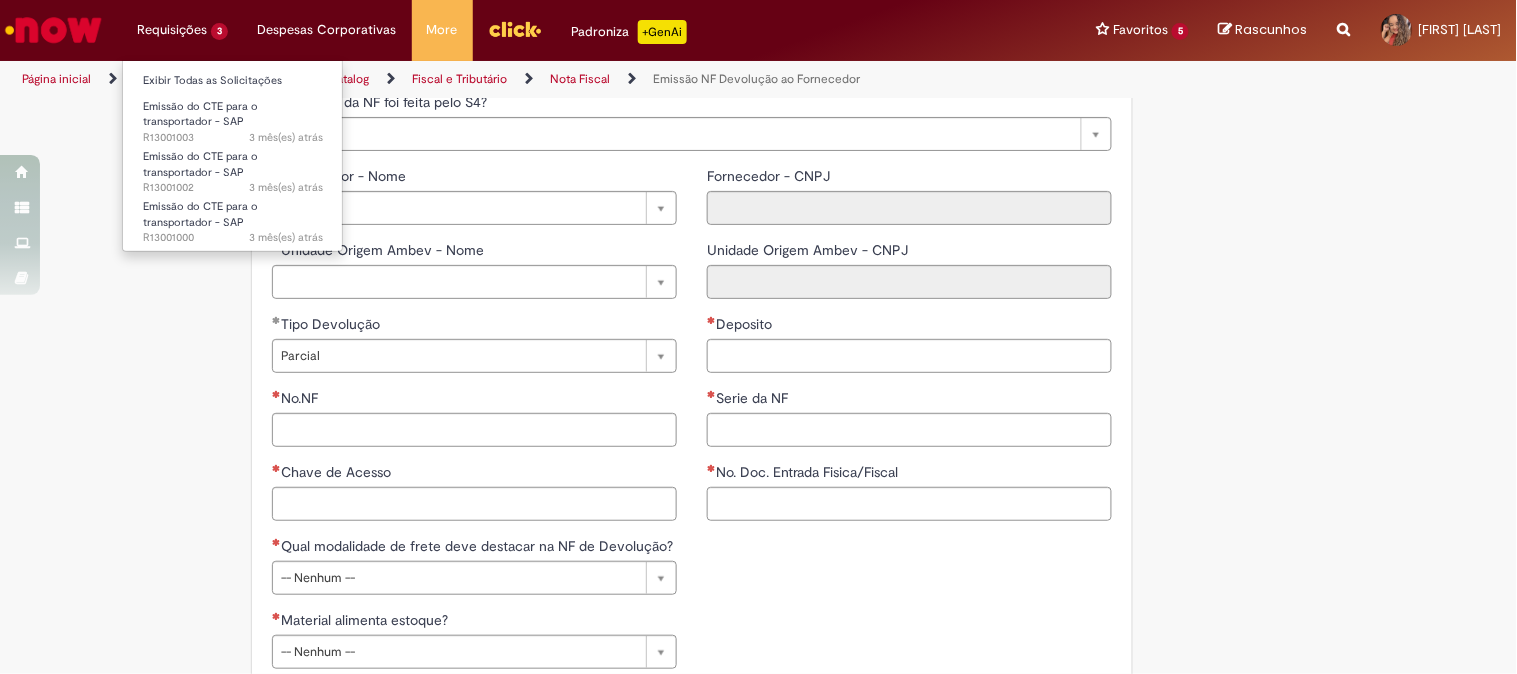 click on "Requisições   3
Exibir Todas as Solicitações
Emissão do CTE para o transportador - SAP
3 mês(es) atrás 3 meses atrás  R13001003
Emissão do CTE para o transportador - SAP
3 mês(es) atrás 3 meses atrás  R13001002
Emissão do CTE para o transportador - SAP
3 mês(es) atrás 3 meses atrás  R13001000" at bounding box center [182, 30] 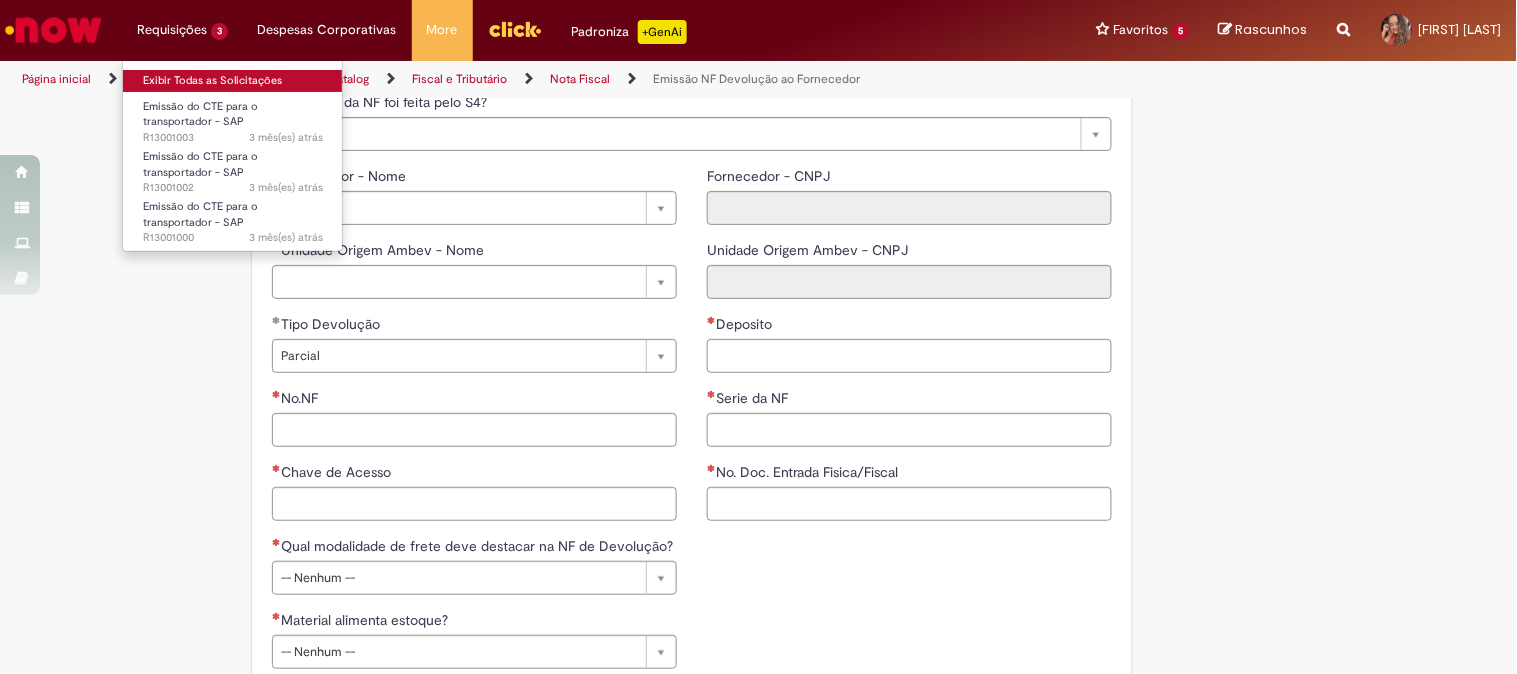 click on "Exibir Todas as Solicitações" at bounding box center [233, 81] 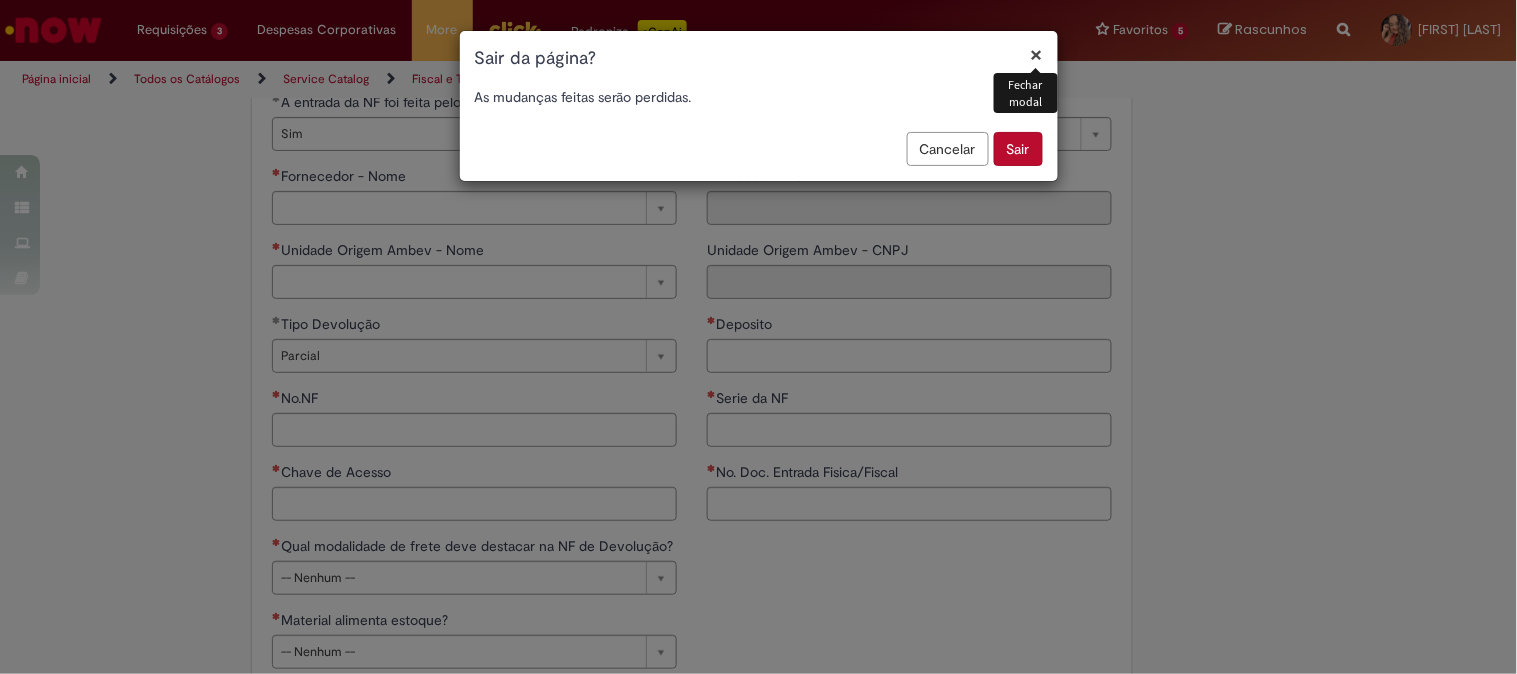 click on "Sair" at bounding box center [1018, 149] 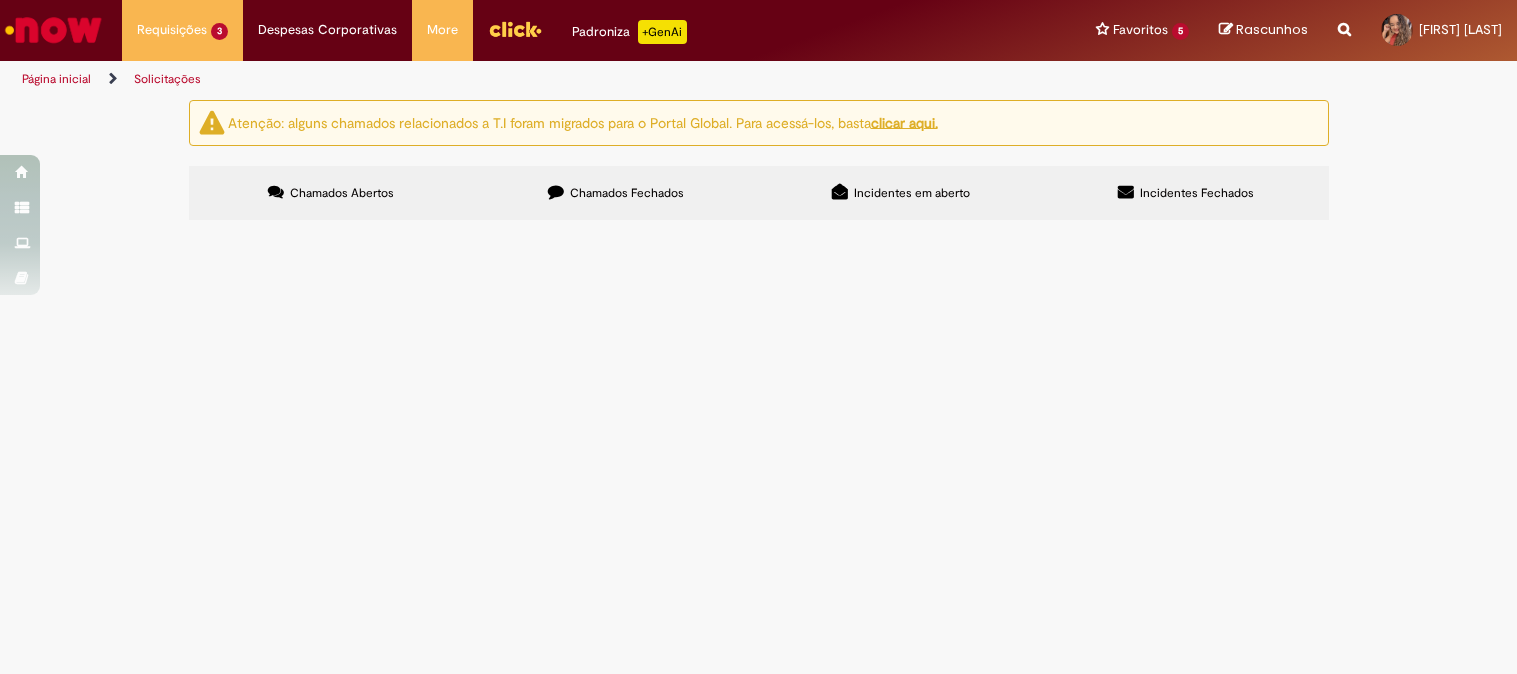 scroll, scrollTop: 0, scrollLeft: 0, axis: both 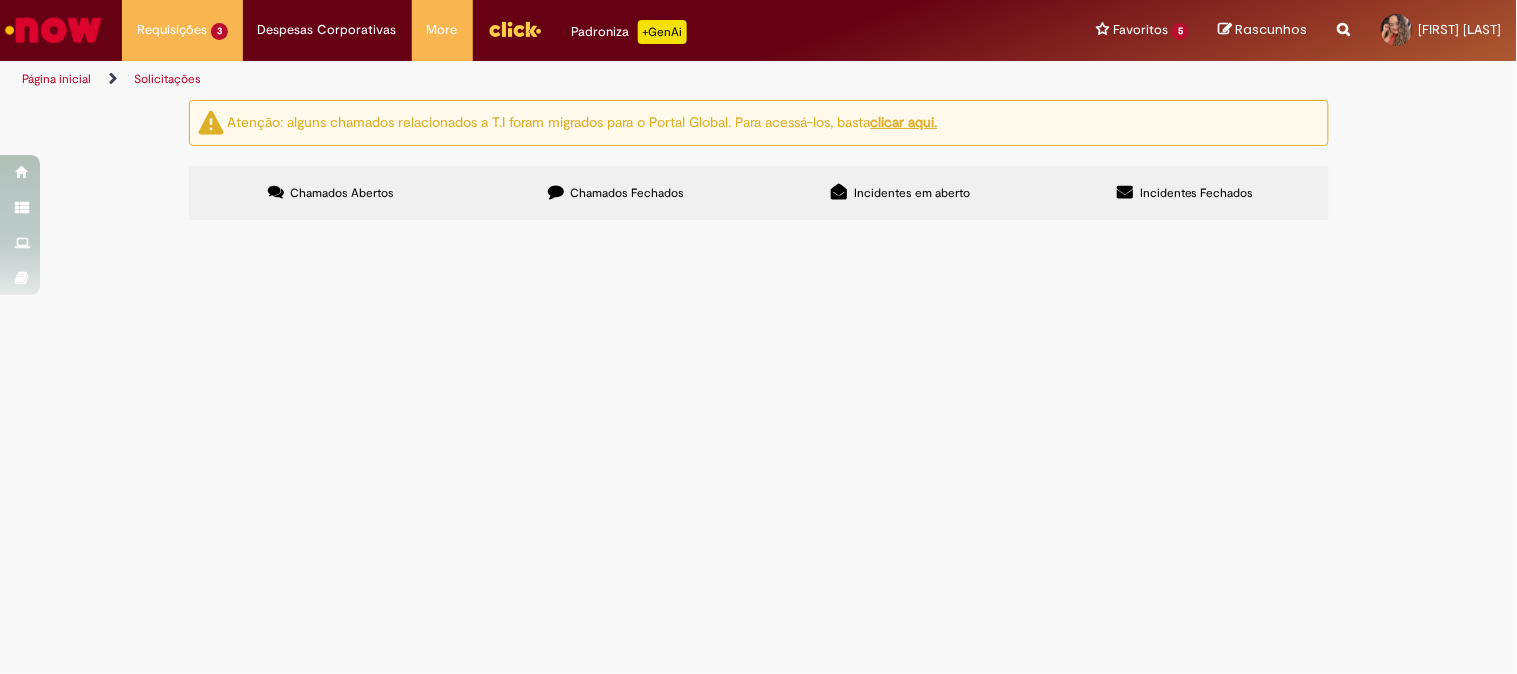 click on "Chamados Fechados" at bounding box center [627, 193] 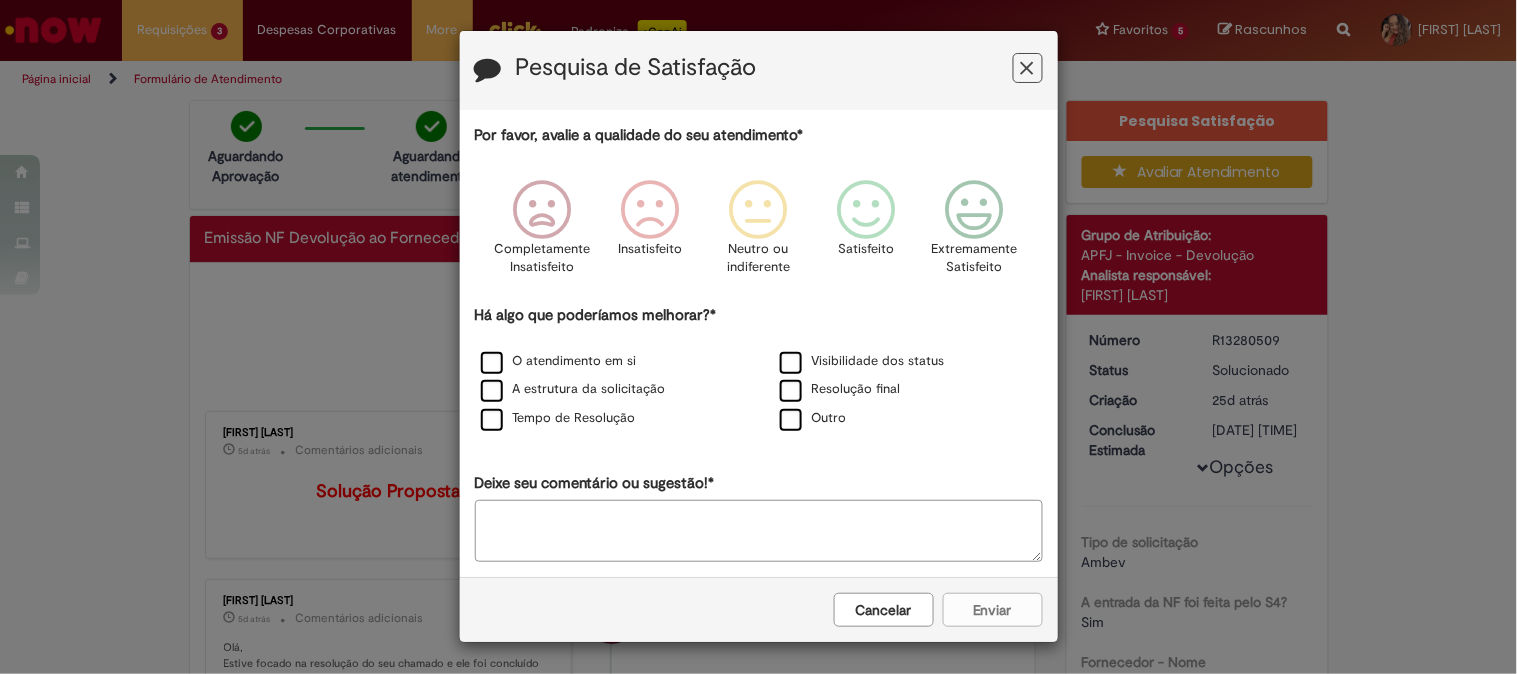 click at bounding box center [1027, 68] 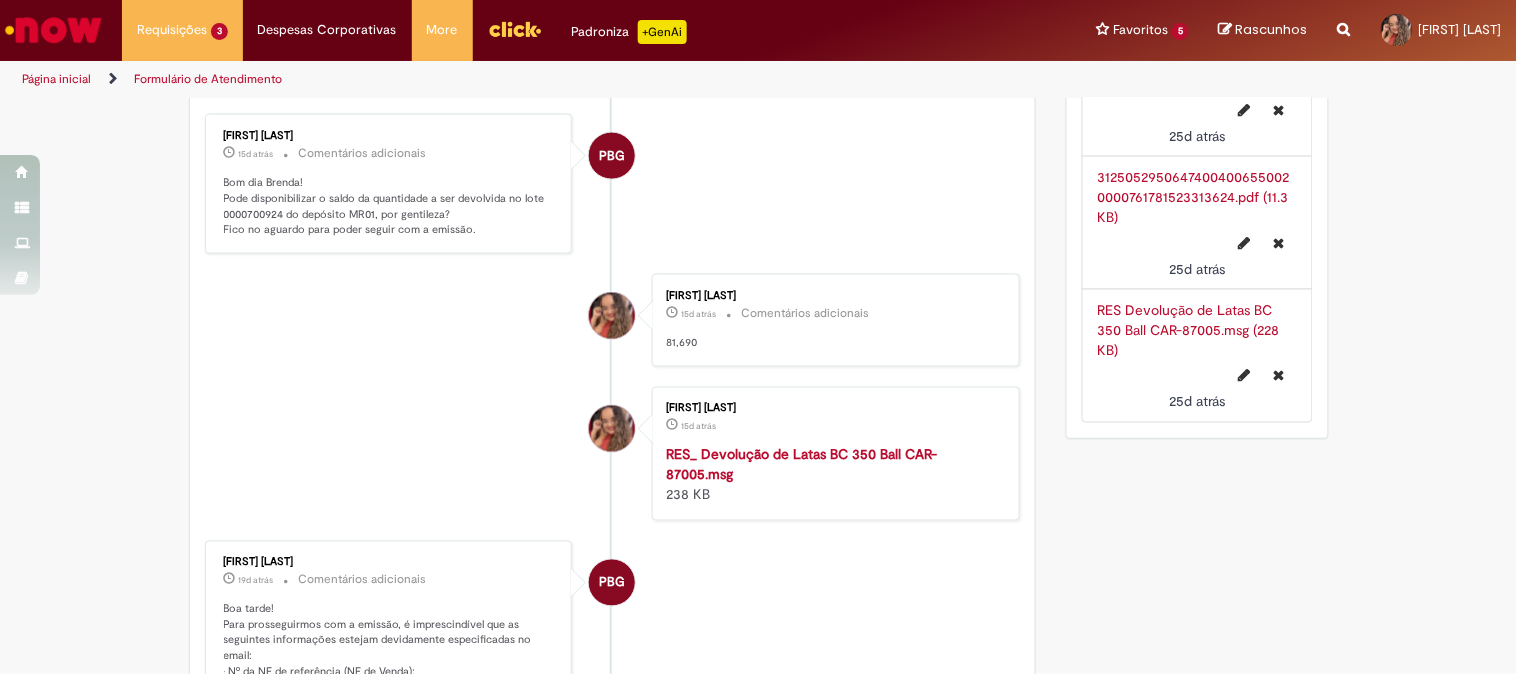scroll, scrollTop: 2777, scrollLeft: 0, axis: vertical 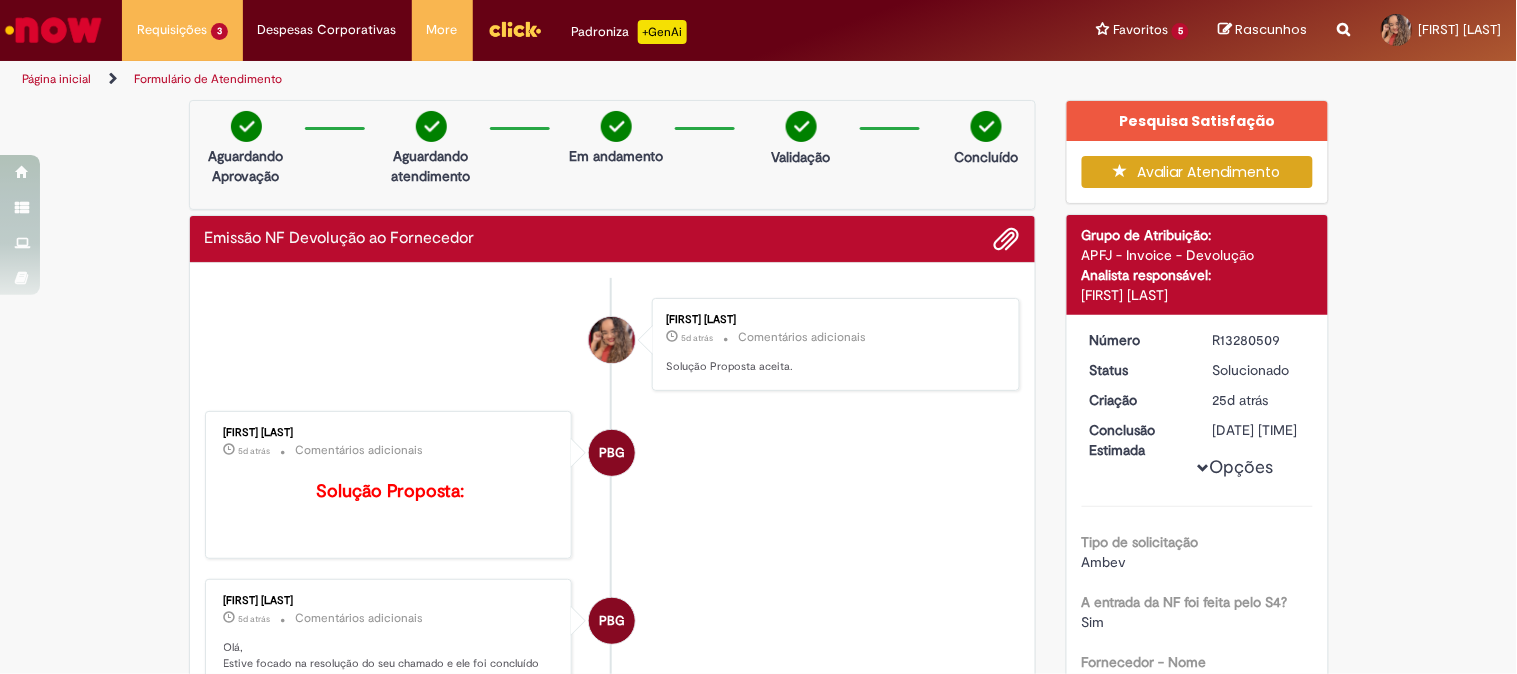 click on "Avaliar Atendimento" at bounding box center (1197, 172) 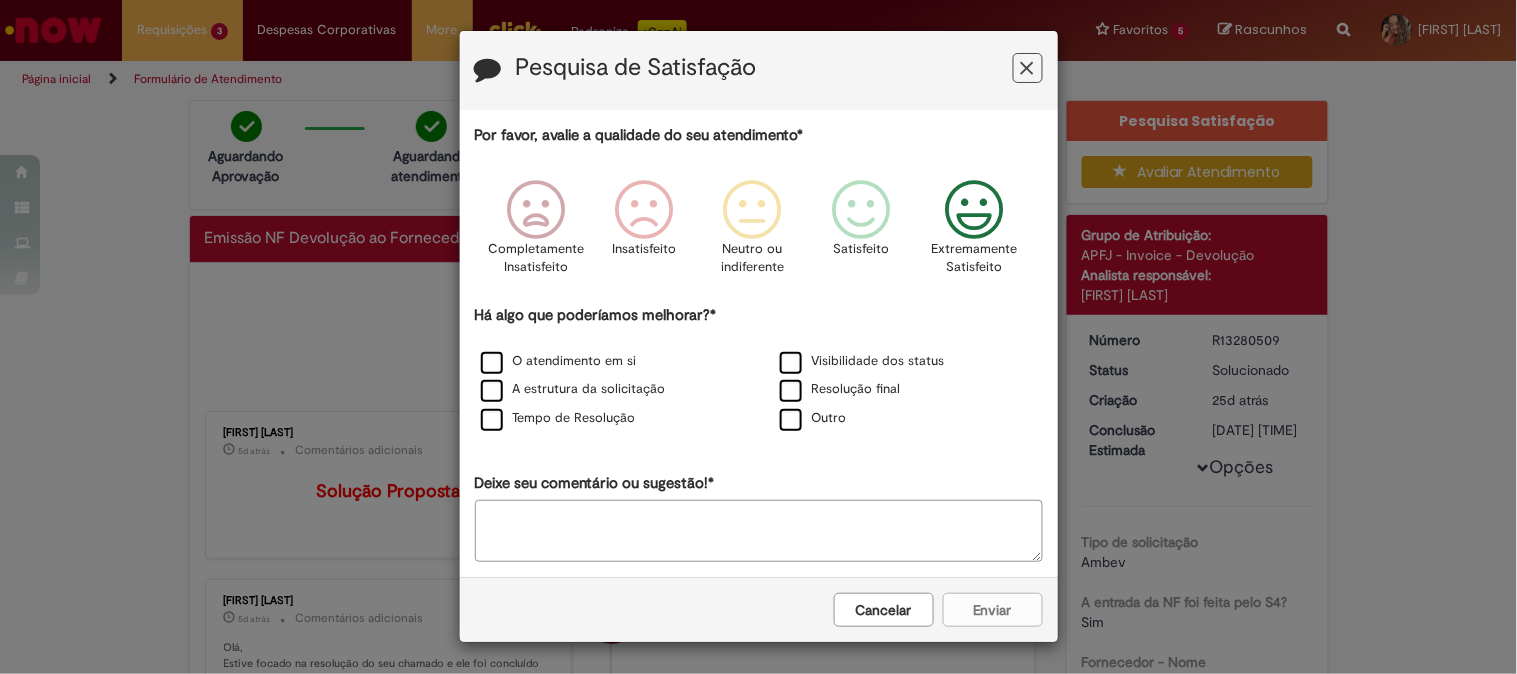 click at bounding box center (974, 210) 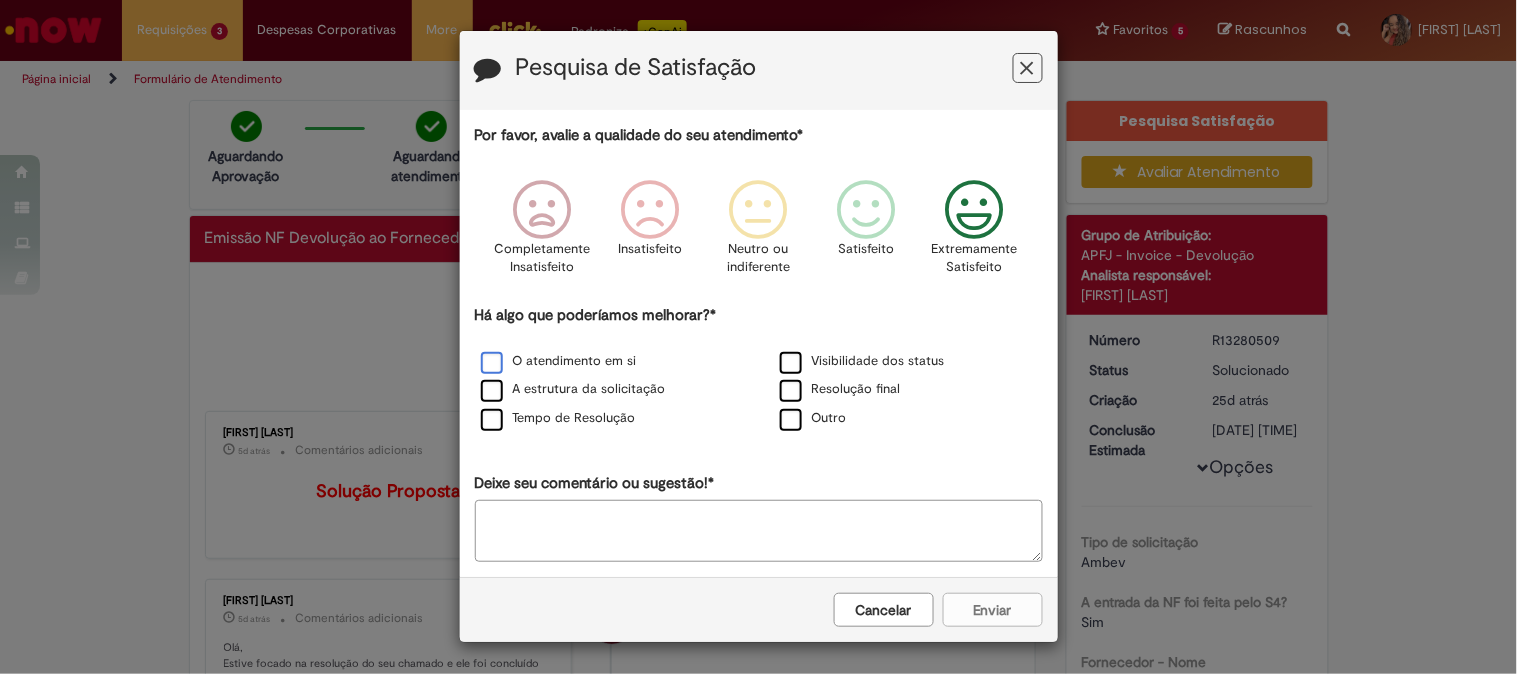 click on "O atendimento em si" at bounding box center [559, 361] 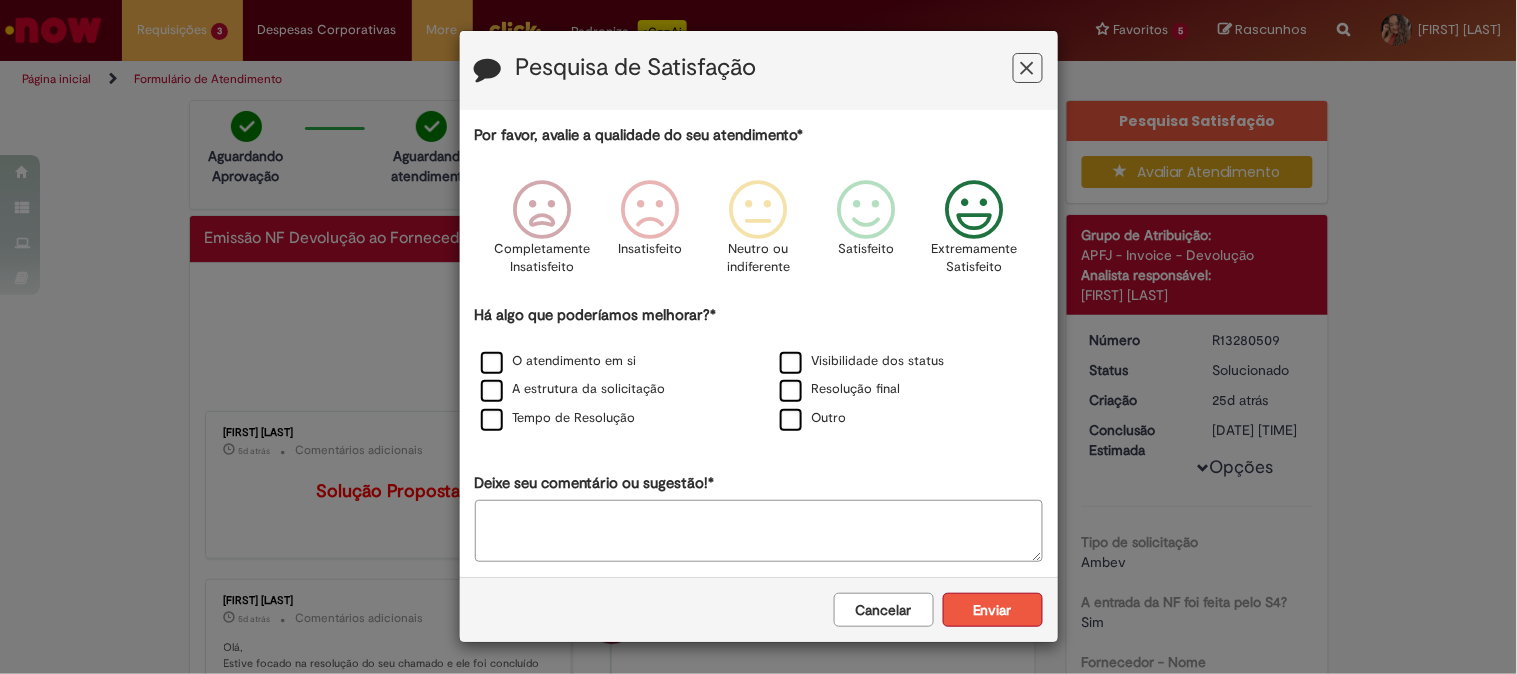 click on "Enviar" at bounding box center (993, 610) 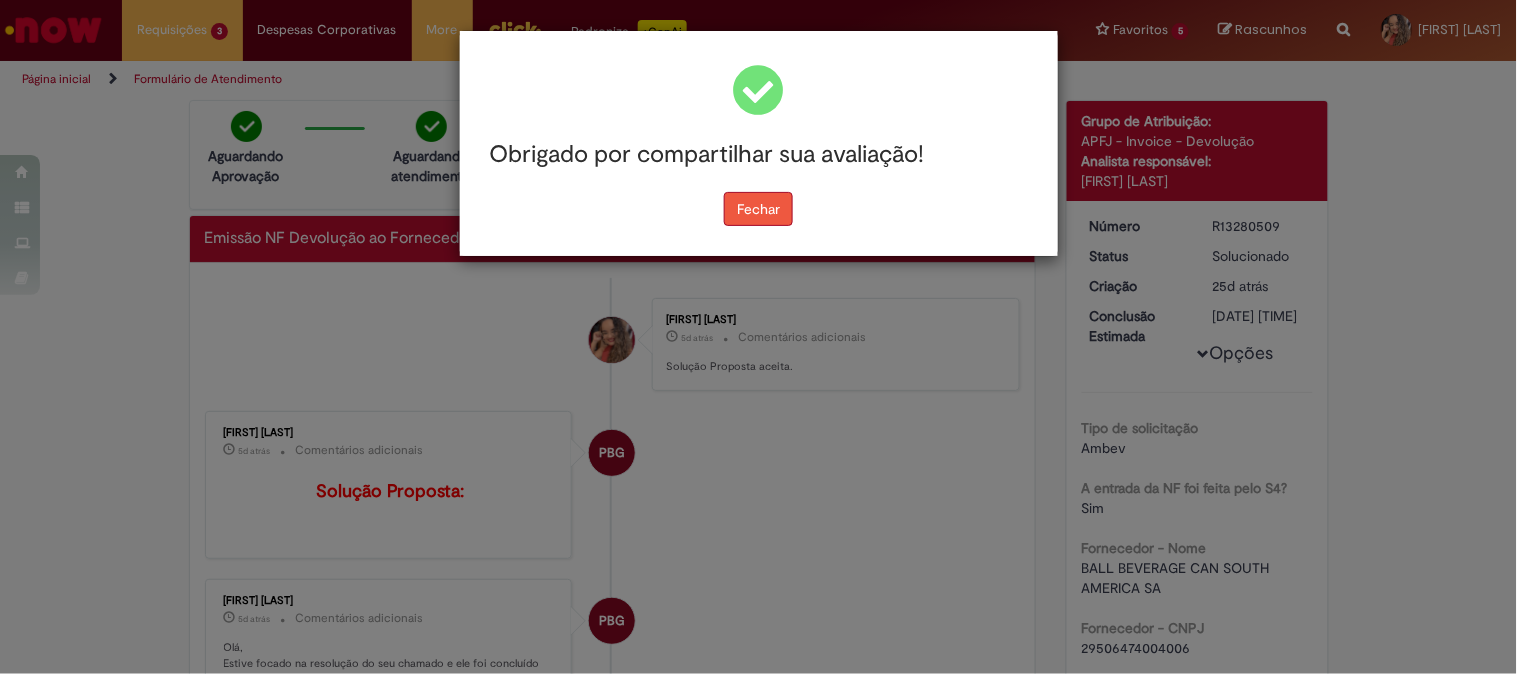click on "Fechar" at bounding box center [758, 209] 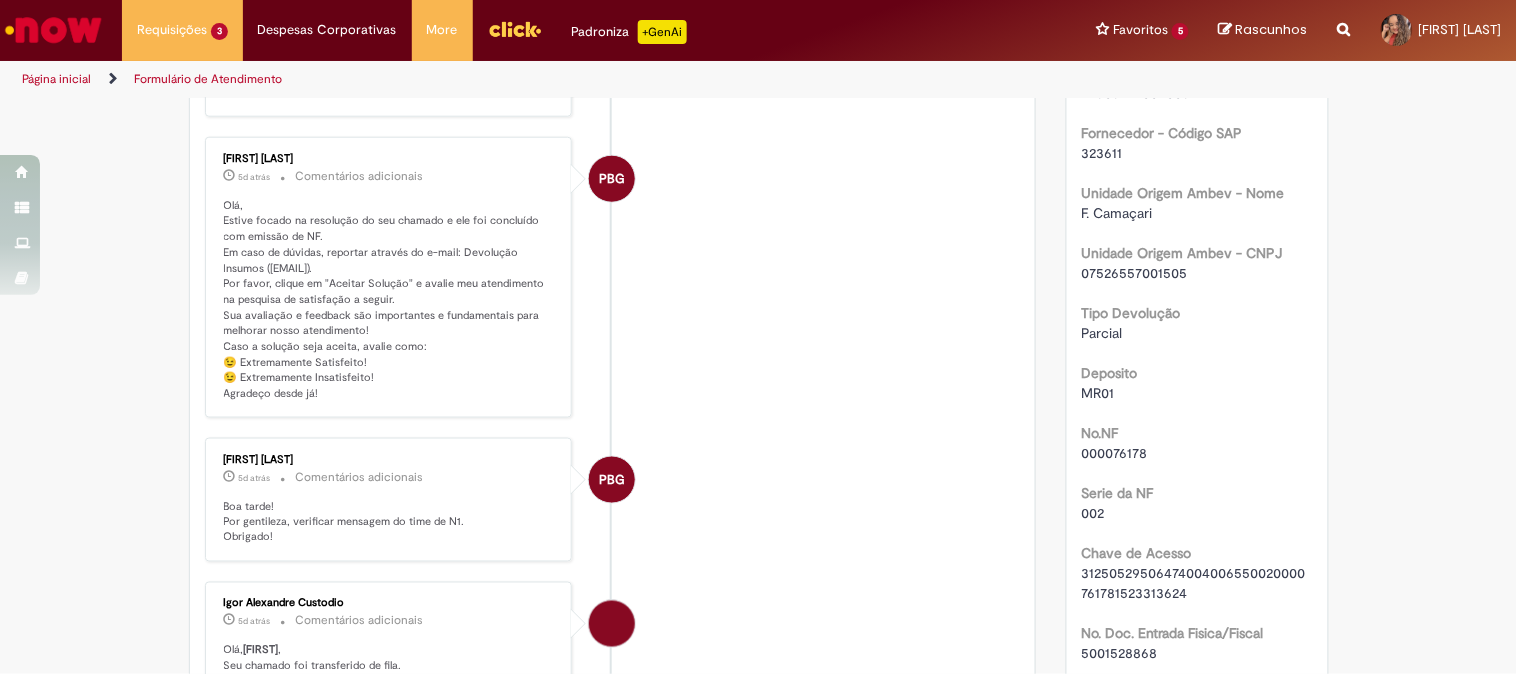 scroll, scrollTop: 0, scrollLeft: 0, axis: both 